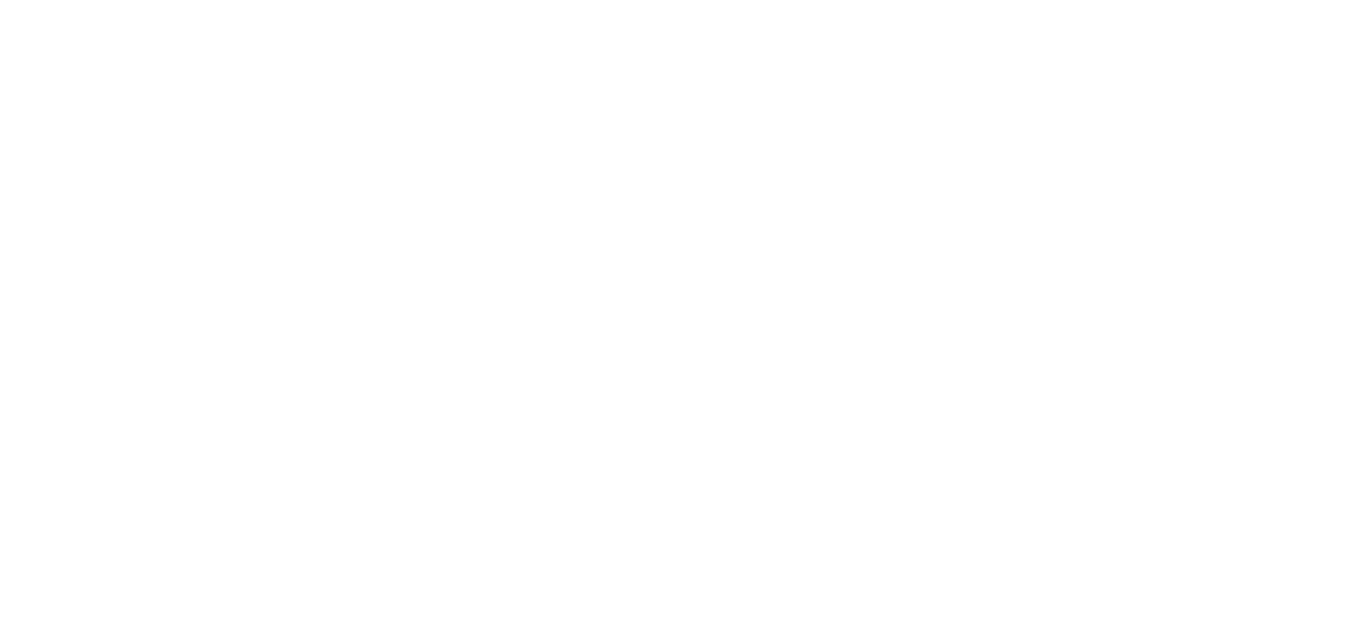 scroll, scrollTop: 0, scrollLeft: 0, axis: both 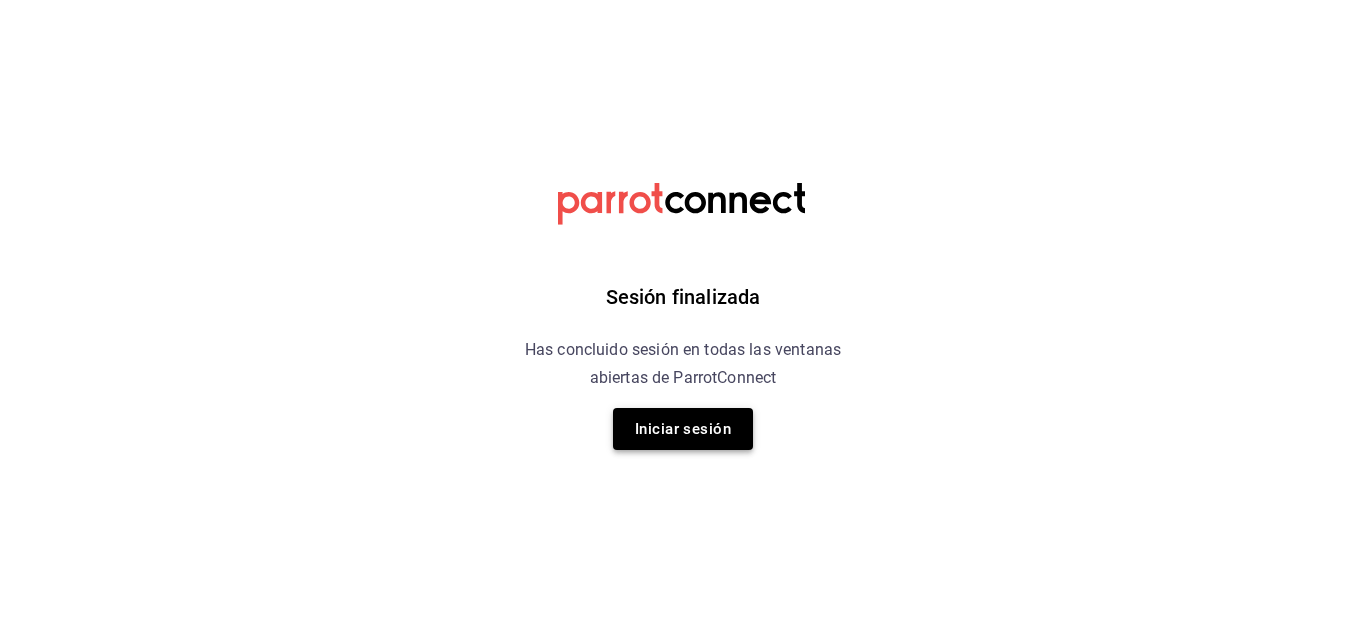 click on "Iniciar sesión" at bounding box center (683, 429) 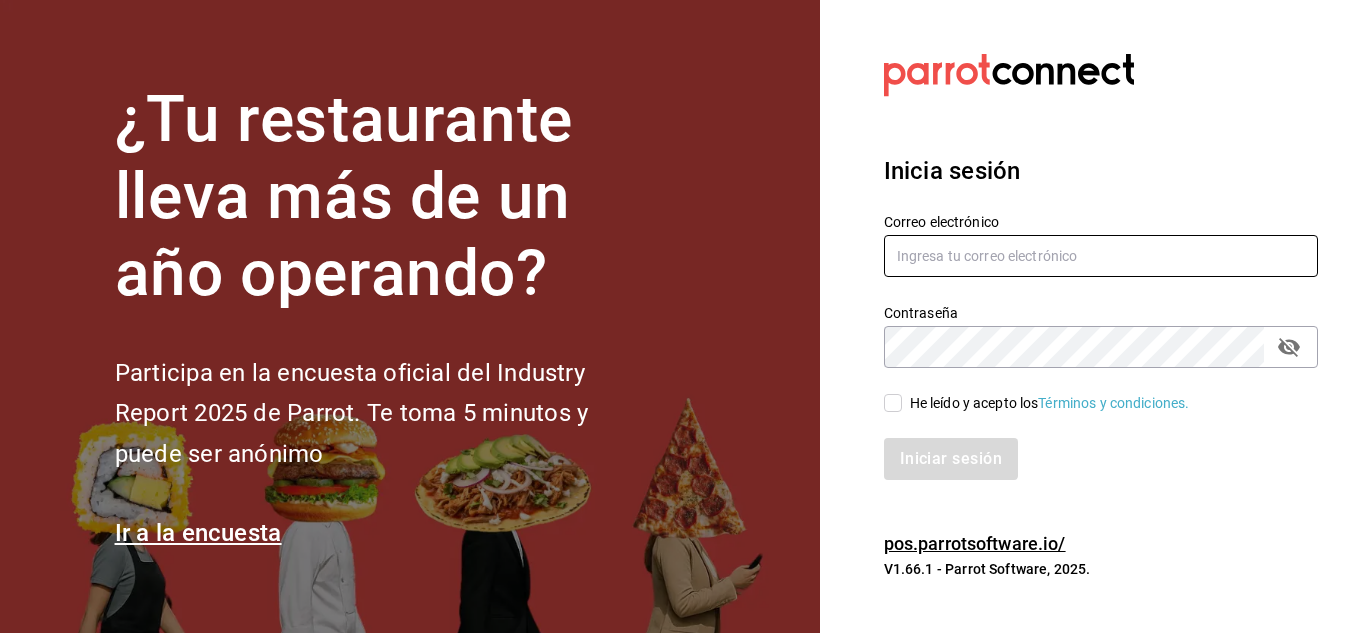 type on "[USERNAME]@[EXAMPLE.COM]" 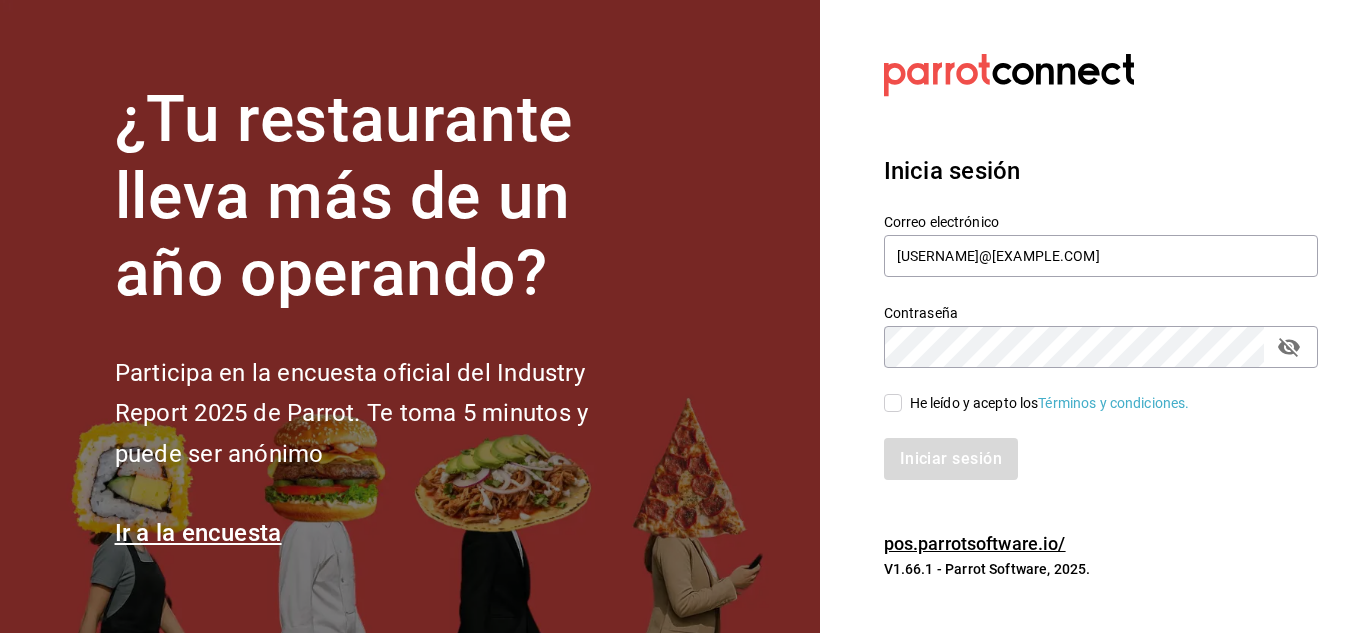 click on "He leído y acepto los  Términos y condiciones." at bounding box center [893, 403] 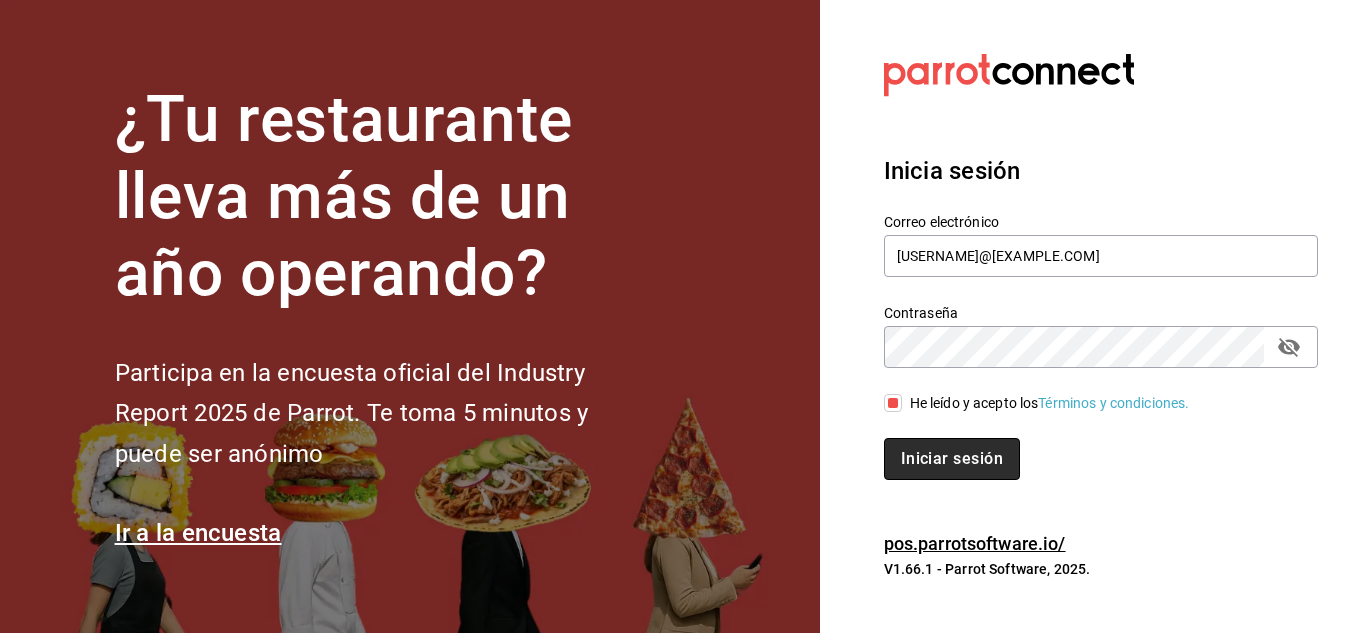 click on "Iniciar sesión" at bounding box center [952, 459] 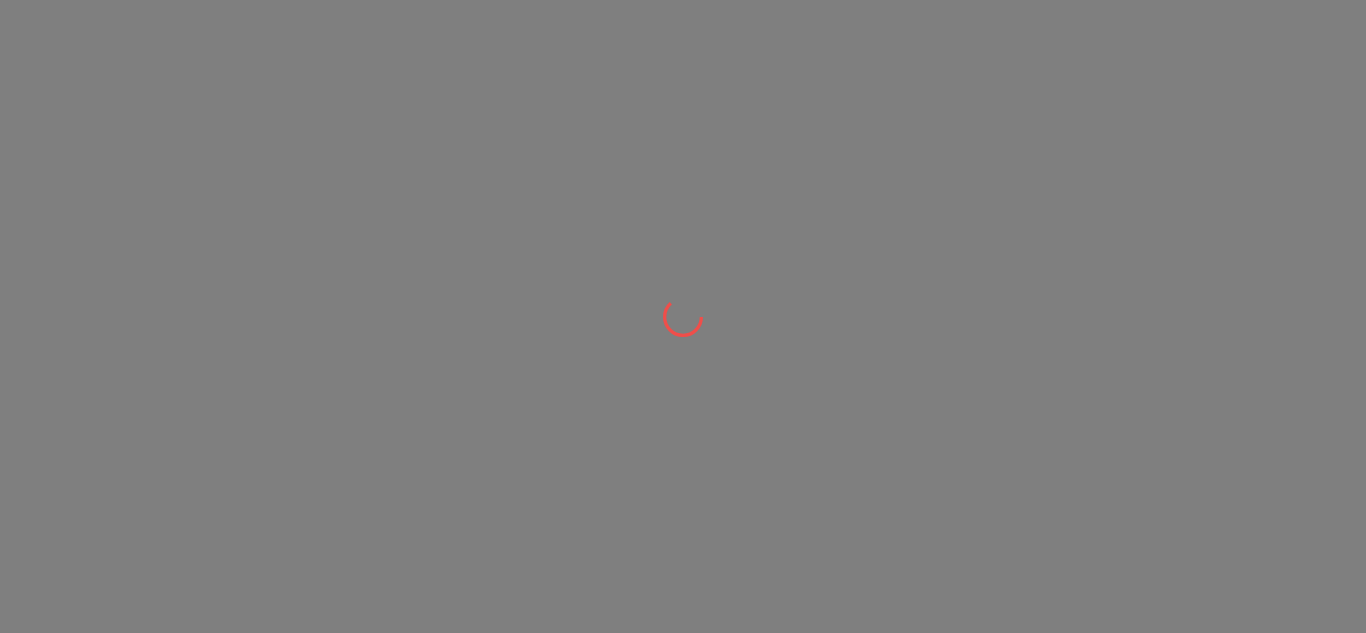 scroll, scrollTop: 0, scrollLeft: 0, axis: both 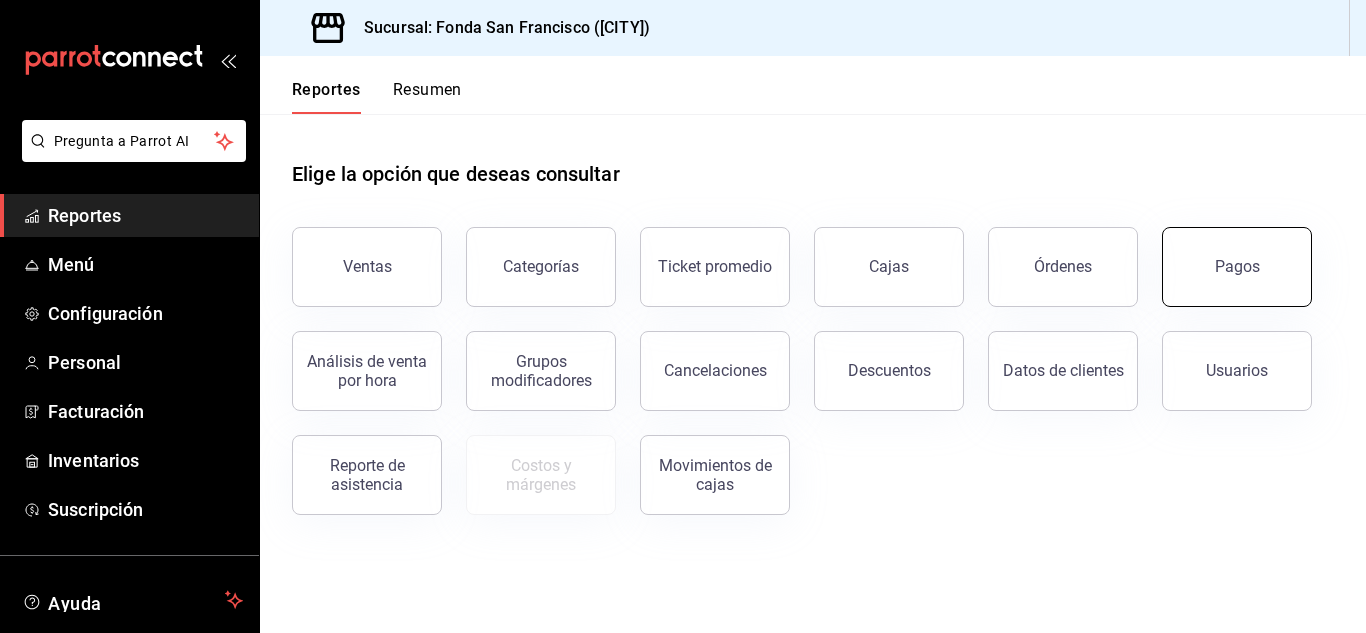 click on "Pagos" at bounding box center (1237, 267) 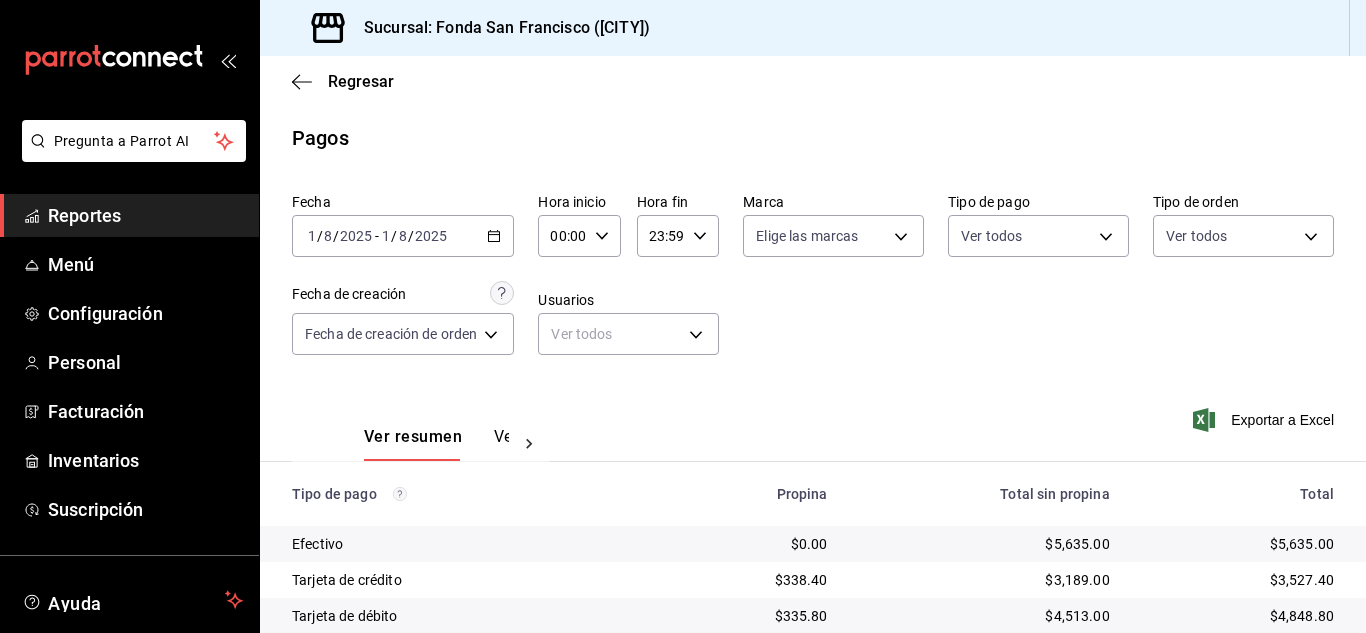 scroll, scrollTop: 106, scrollLeft: 0, axis: vertical 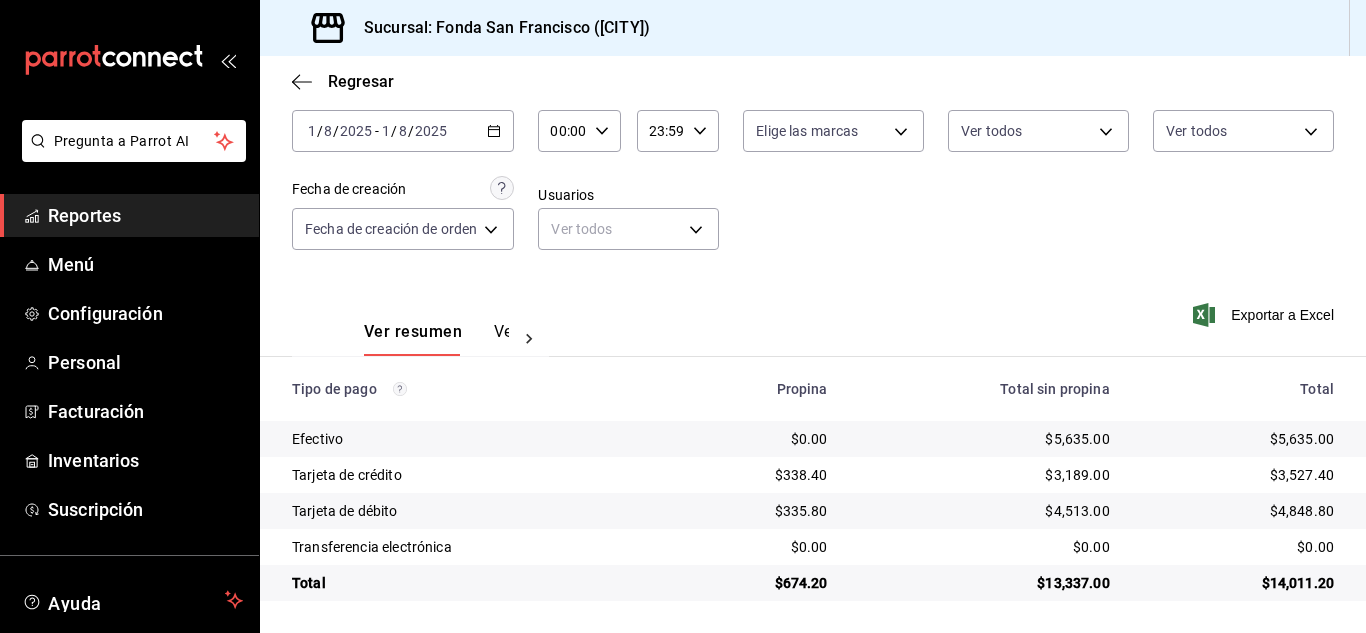 drag, startPoint x: 1365, startPoint y: 367, endPoint x: 846, endPoint y: 212, distance: 541.6512 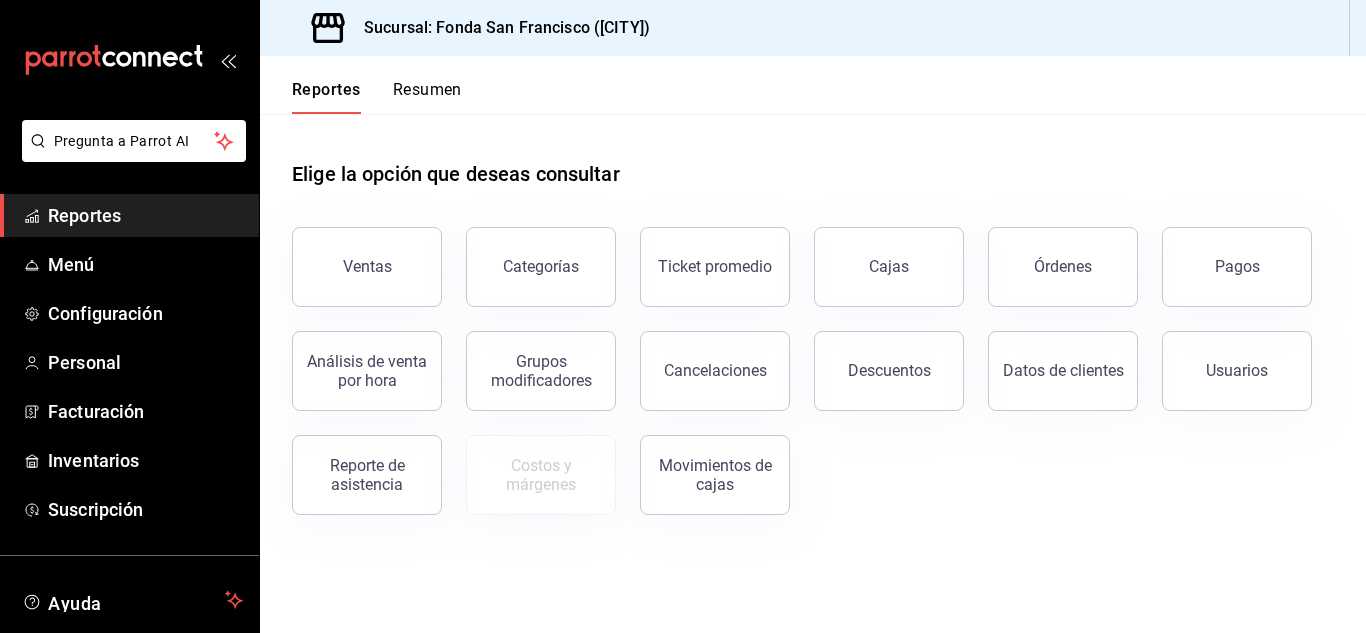 click on "Resumen" at bounding box center [427, 97] 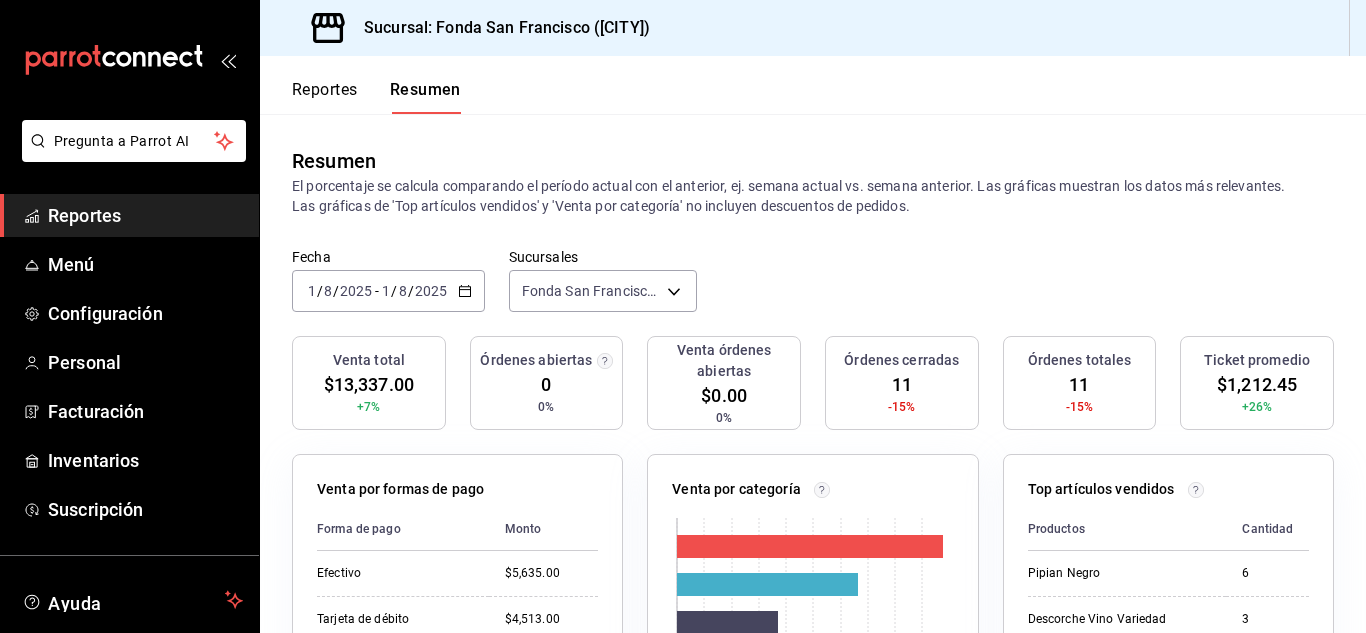 click on "Reportes" at bounding box center (145, 215) 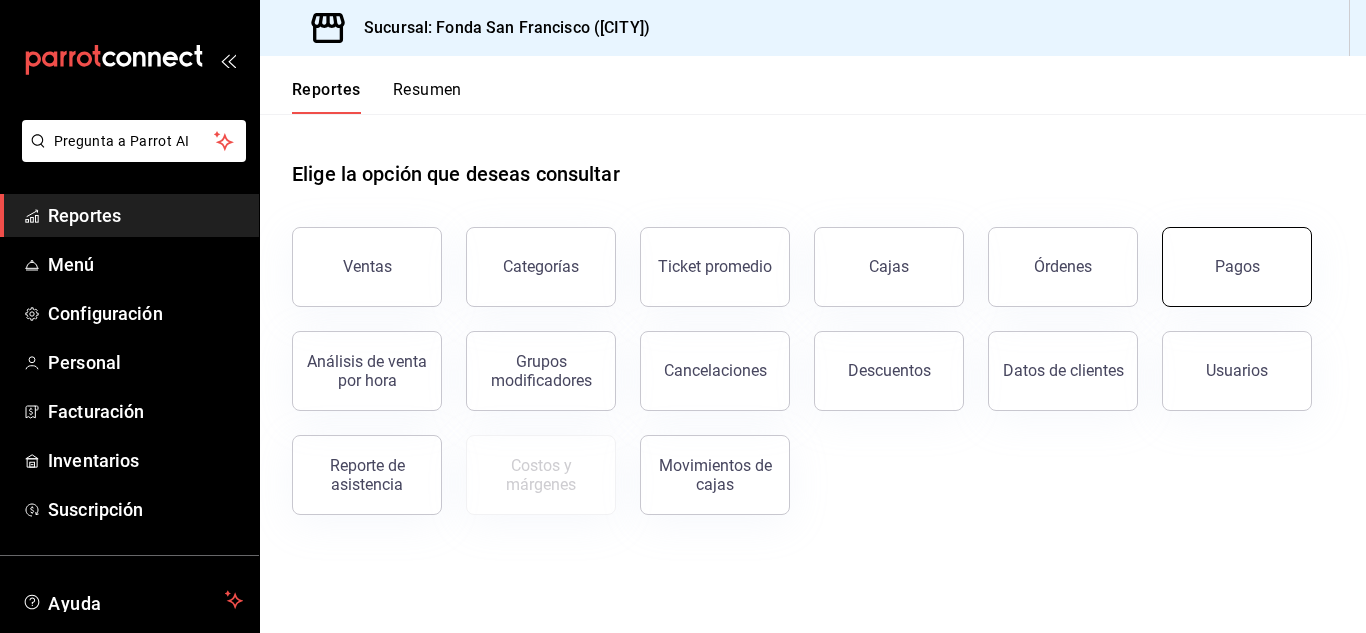 click on "Pagos" at bounding box center (1237, 267) 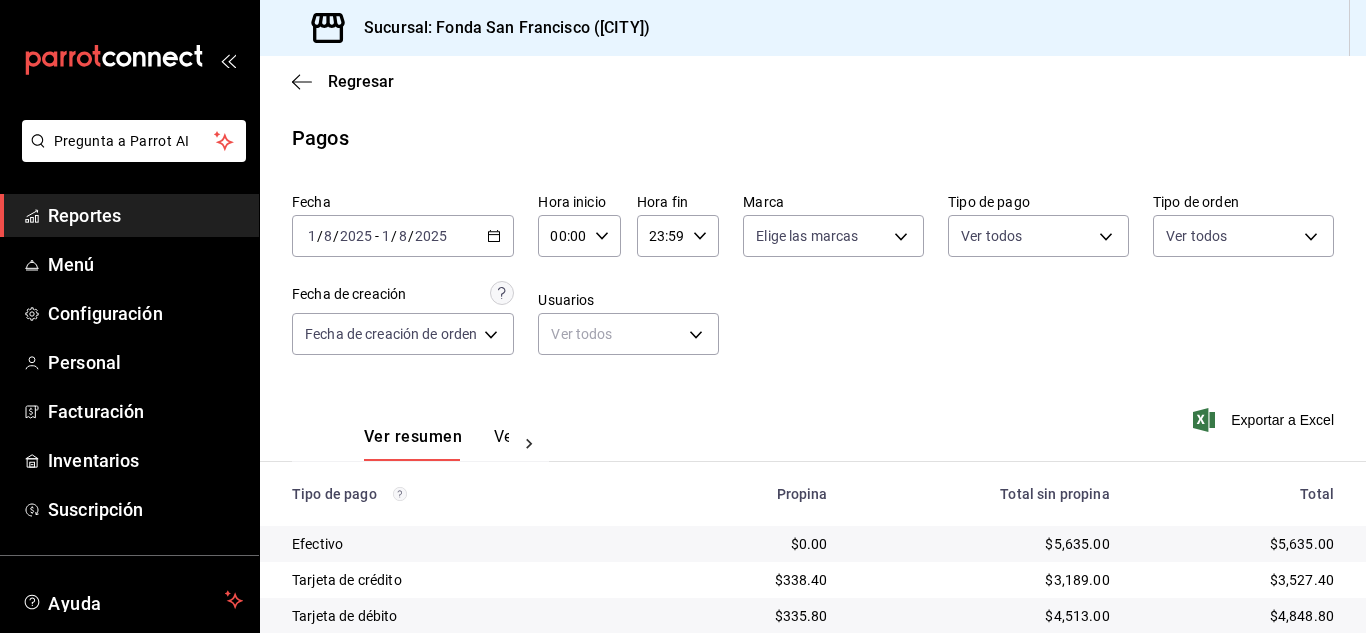 scroll, scrollTop: 106, scrollLeft: 0, axis: vertical 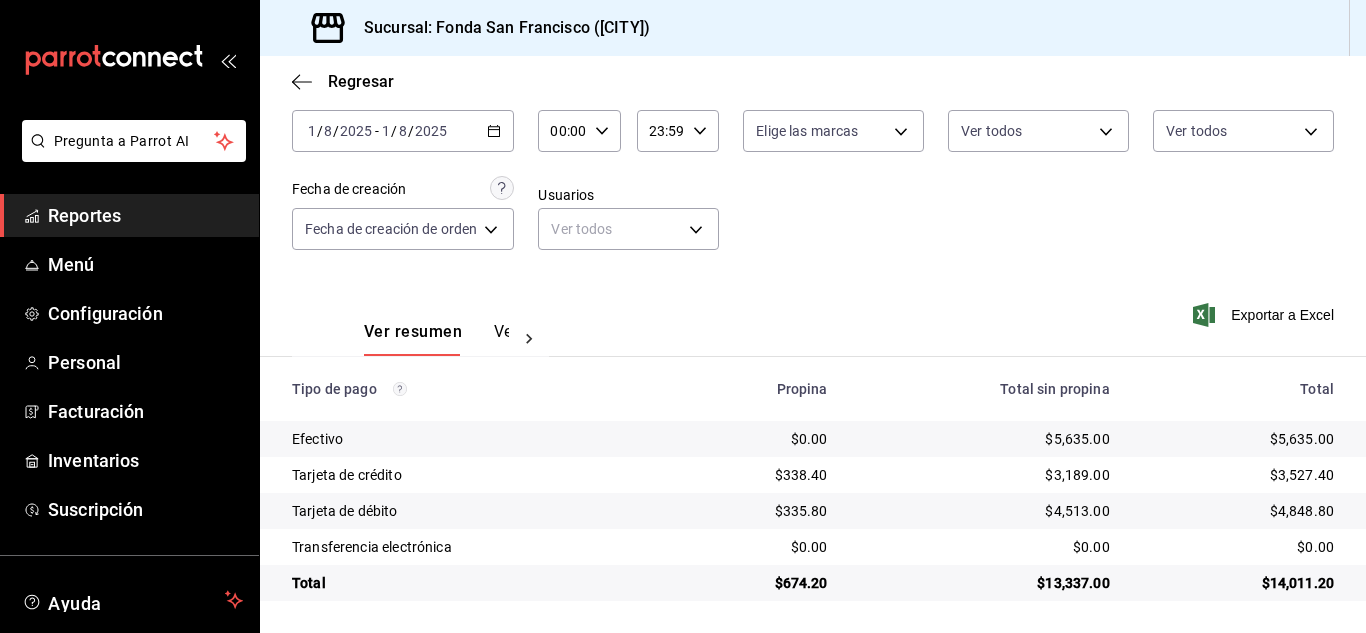 click on "Reportes" at bounding box center (145, 215) 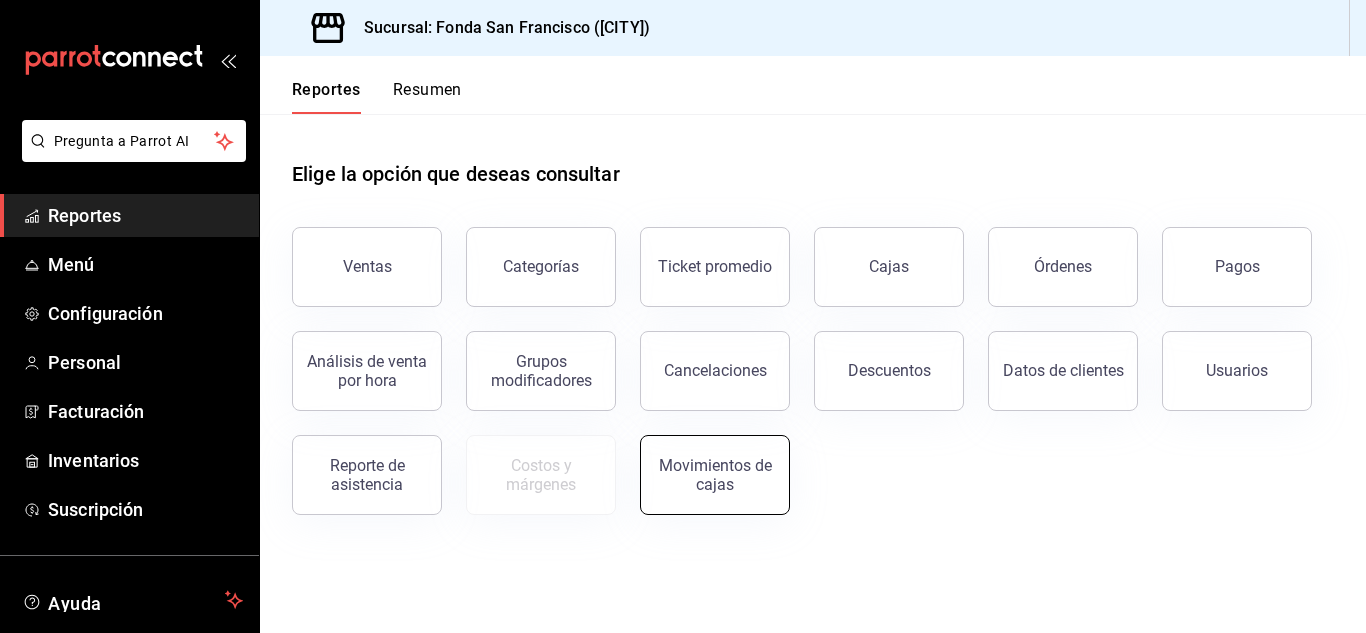 click on "Movimientos de cajas" at bounding box center [715, 475] 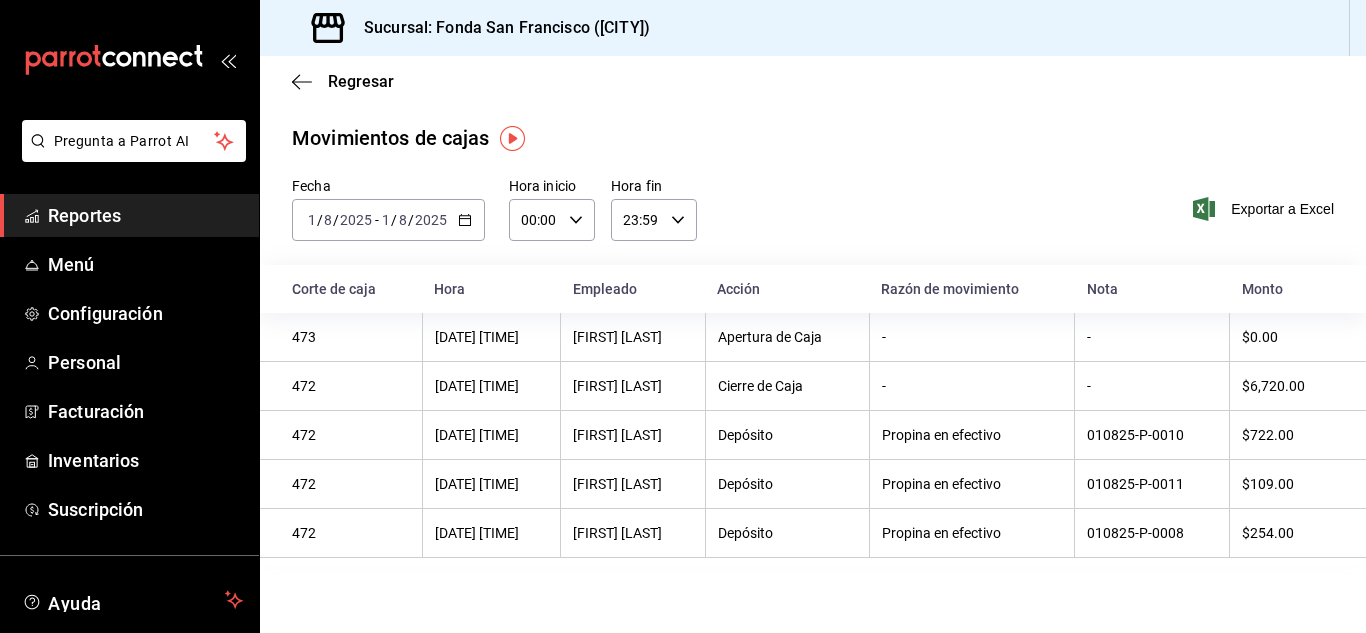 click on "Reportes" at bounding box center [145, 215] 